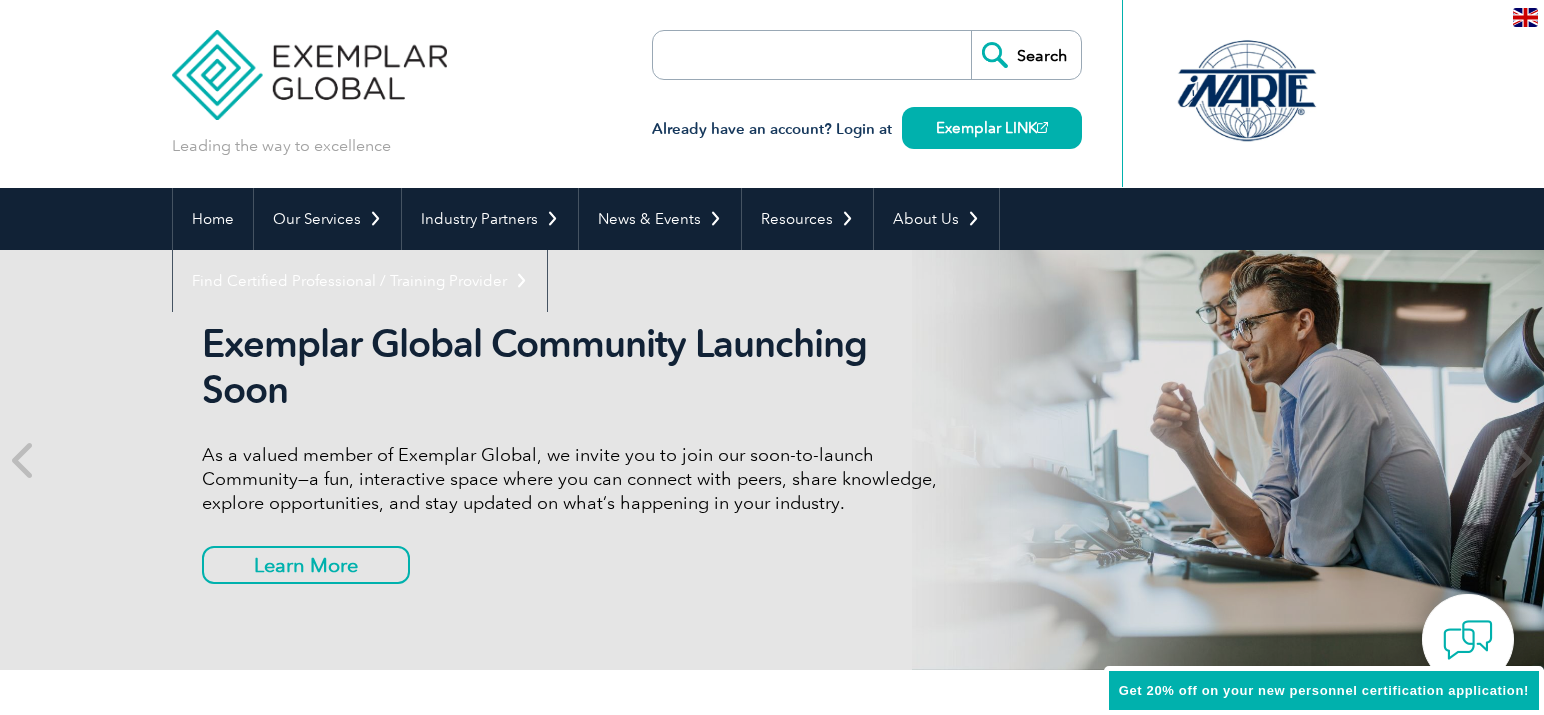 scroll, scrollTop: 0, scrollLeft: 0, axis: both 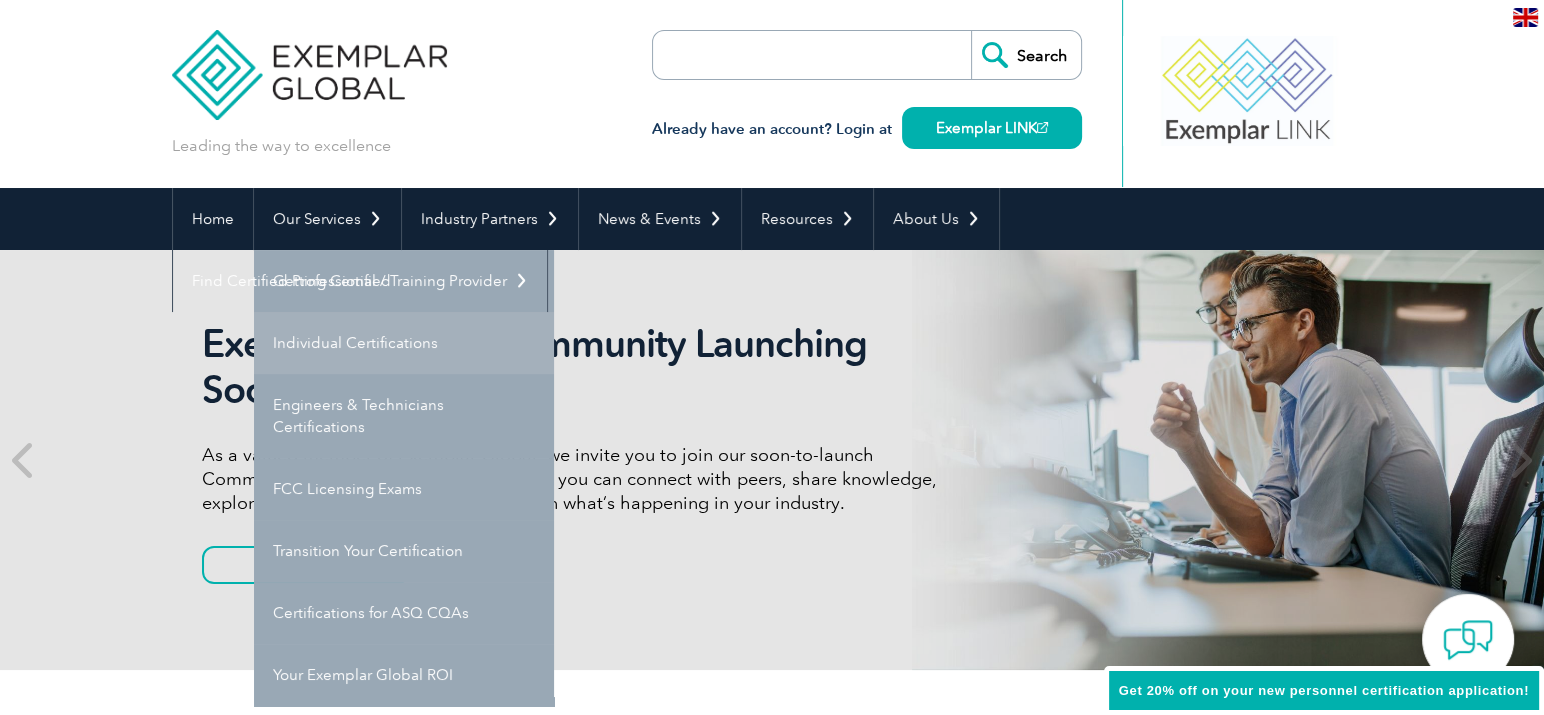click on "Individual Certifications" at bounding box center (404, 343) 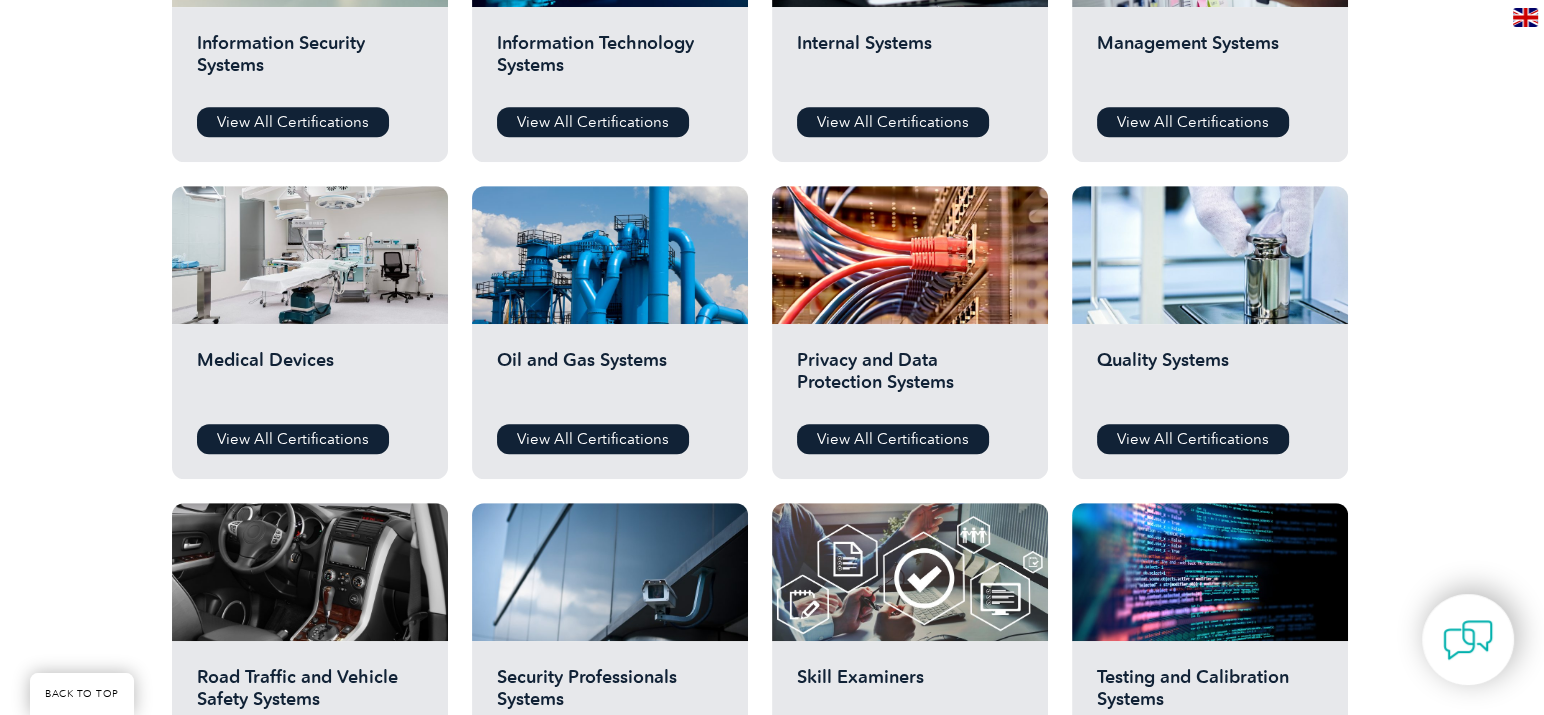 scroll, scrollTop: 1208, scrollLeft: 0, axis: vertical 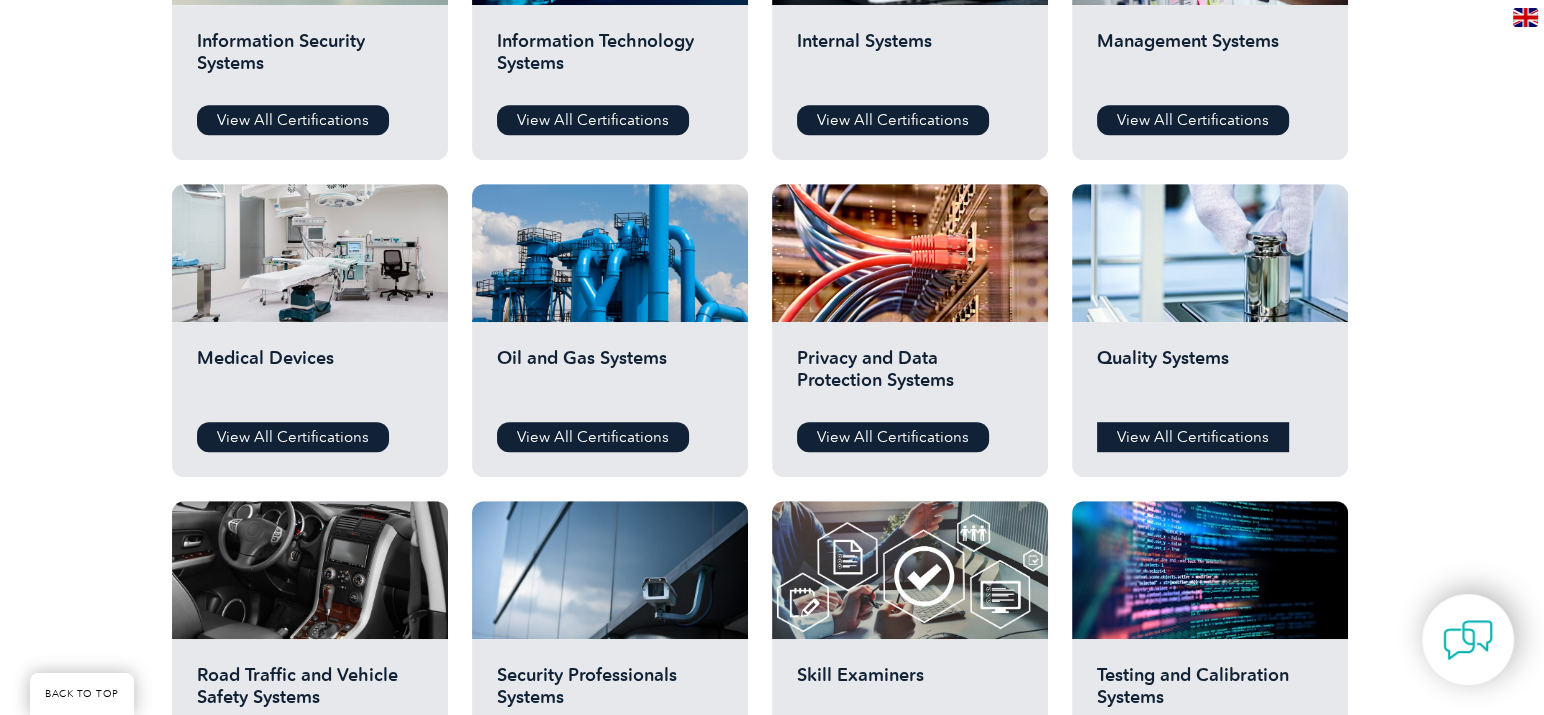click on "View All Certifications" at bounding box center [1193, 437] 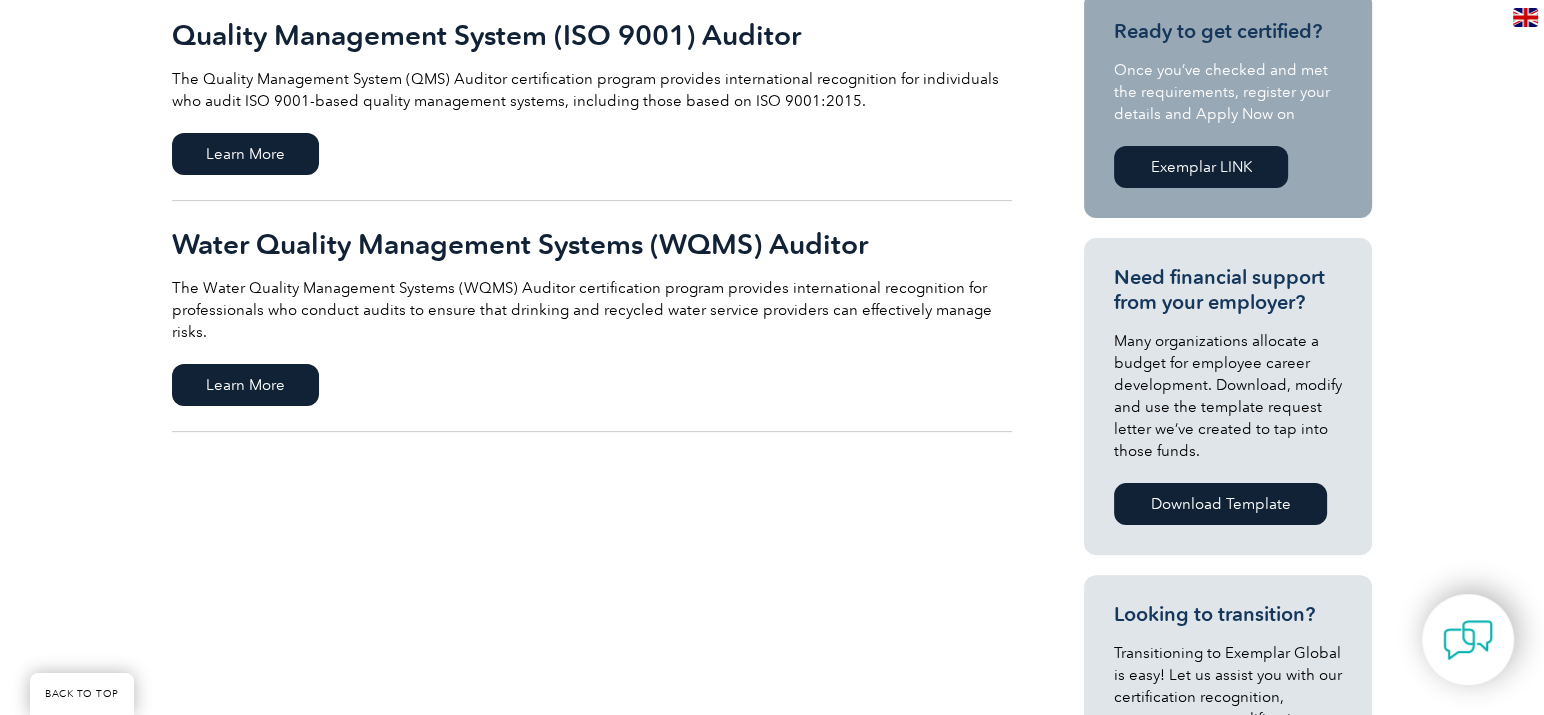 scroll, scrollTop: 518, scrollLeft: 0, axis: vertical 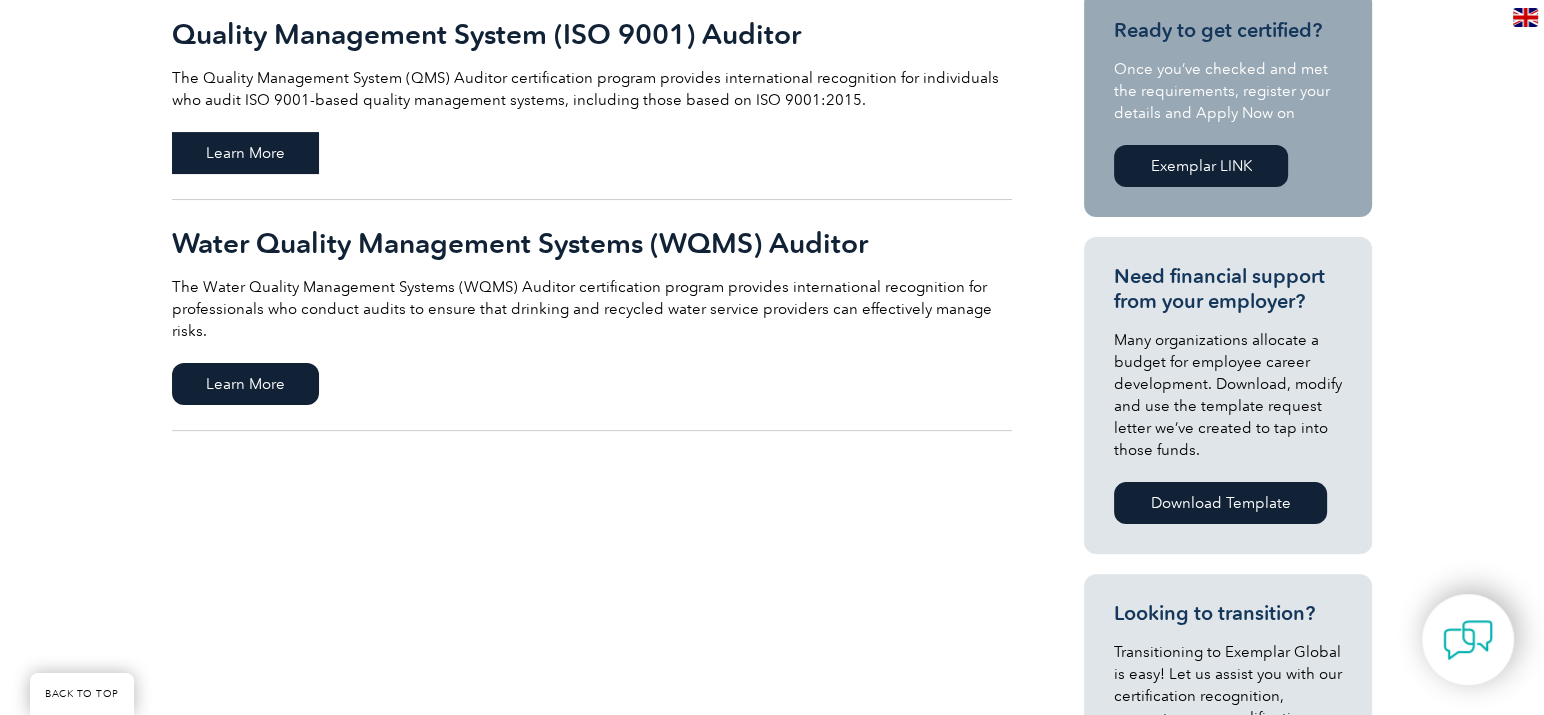 click on "Learn More" at bounding box center [245, 153] 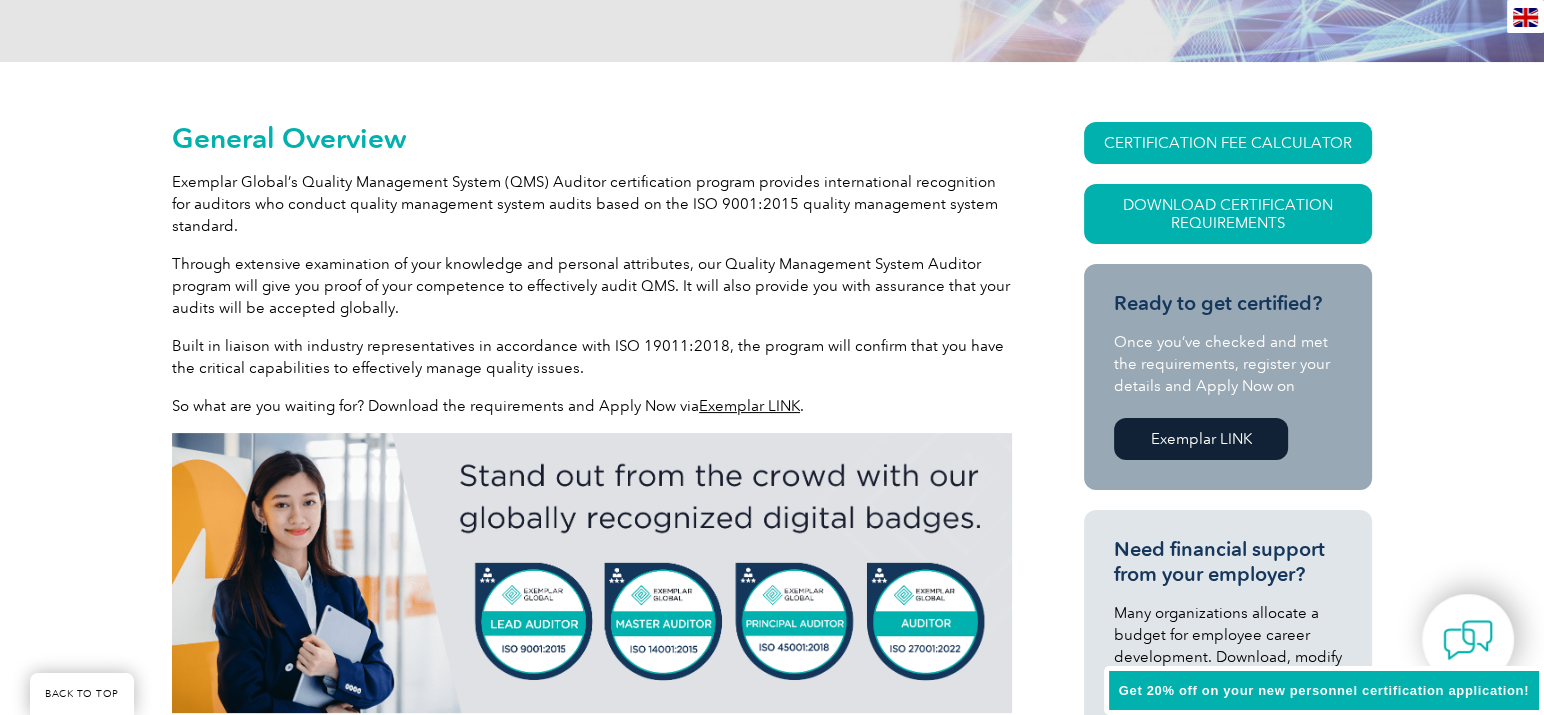scroll, scrollTop: 388, scrollLeft: 0, axis: vertical 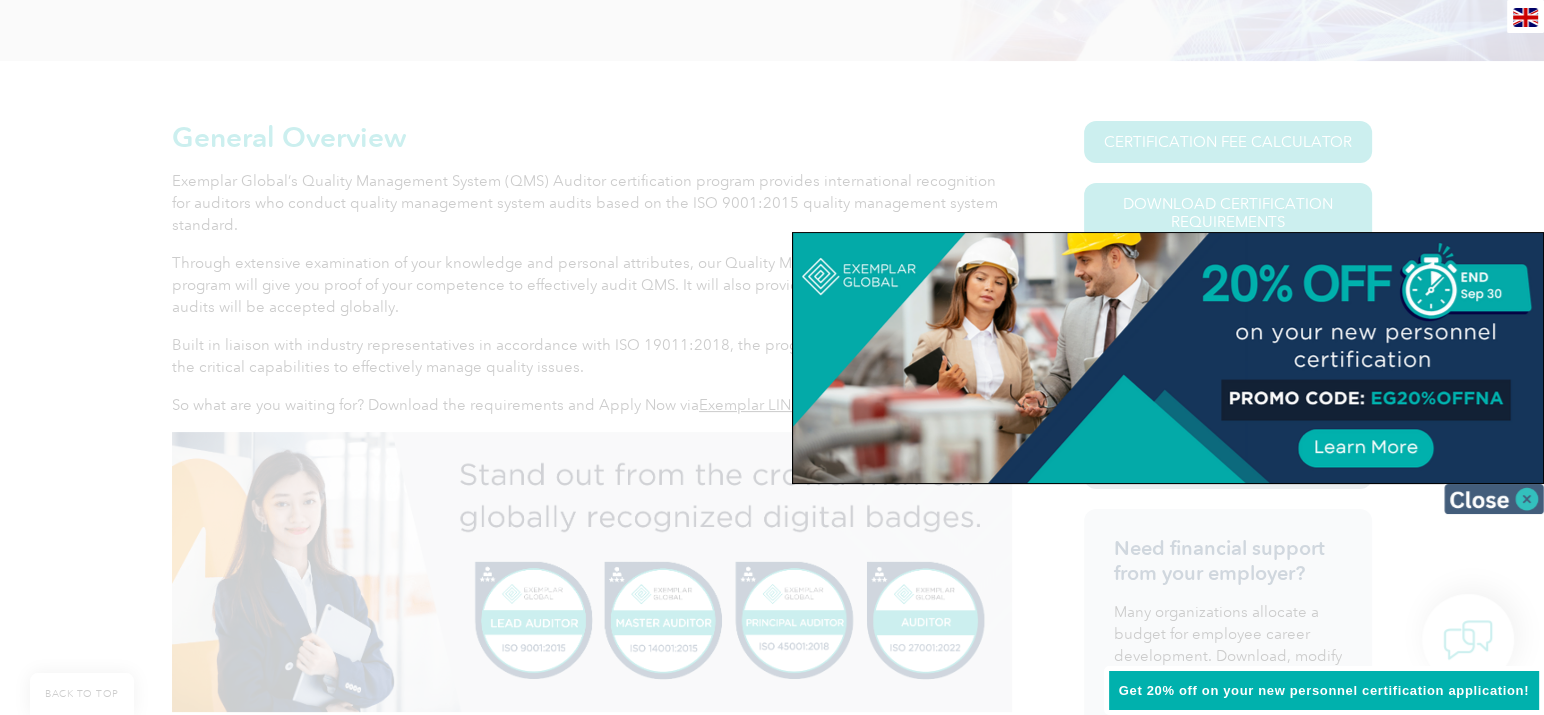 click at bounding box center (1494, 499) 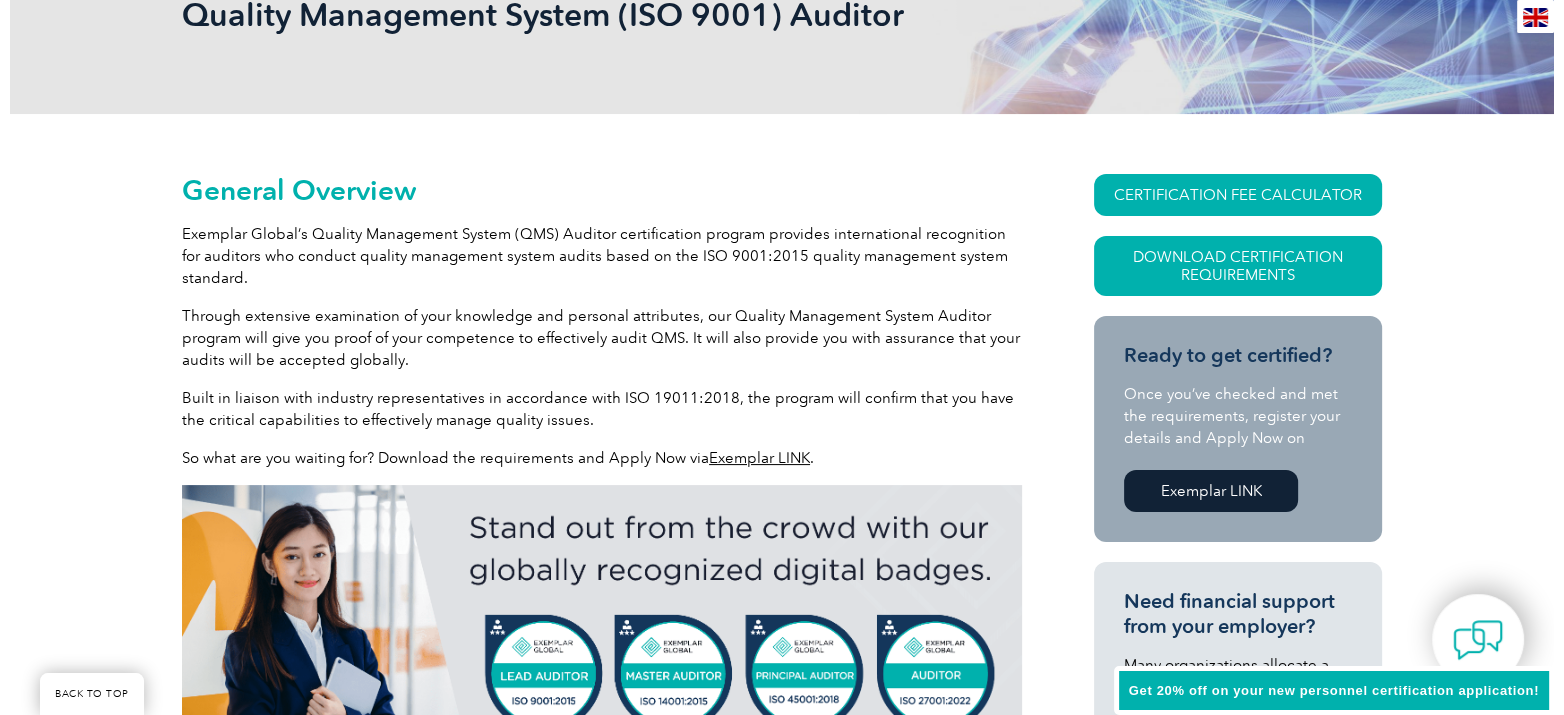 scroll, scrollTop: 328, scrollLeft: 0, axis: vertical 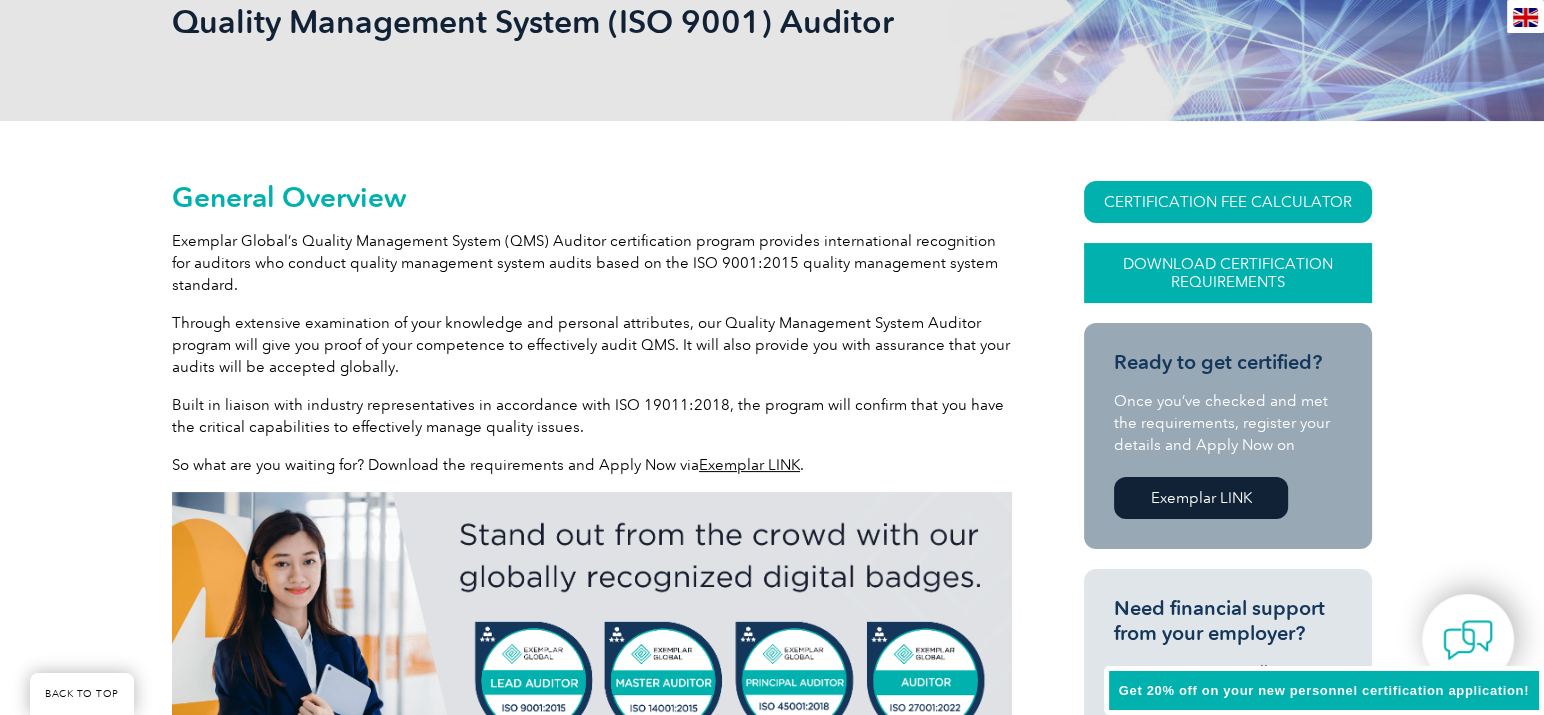 click on "Download Certification Requirements" at bounding box center (1228, 273) 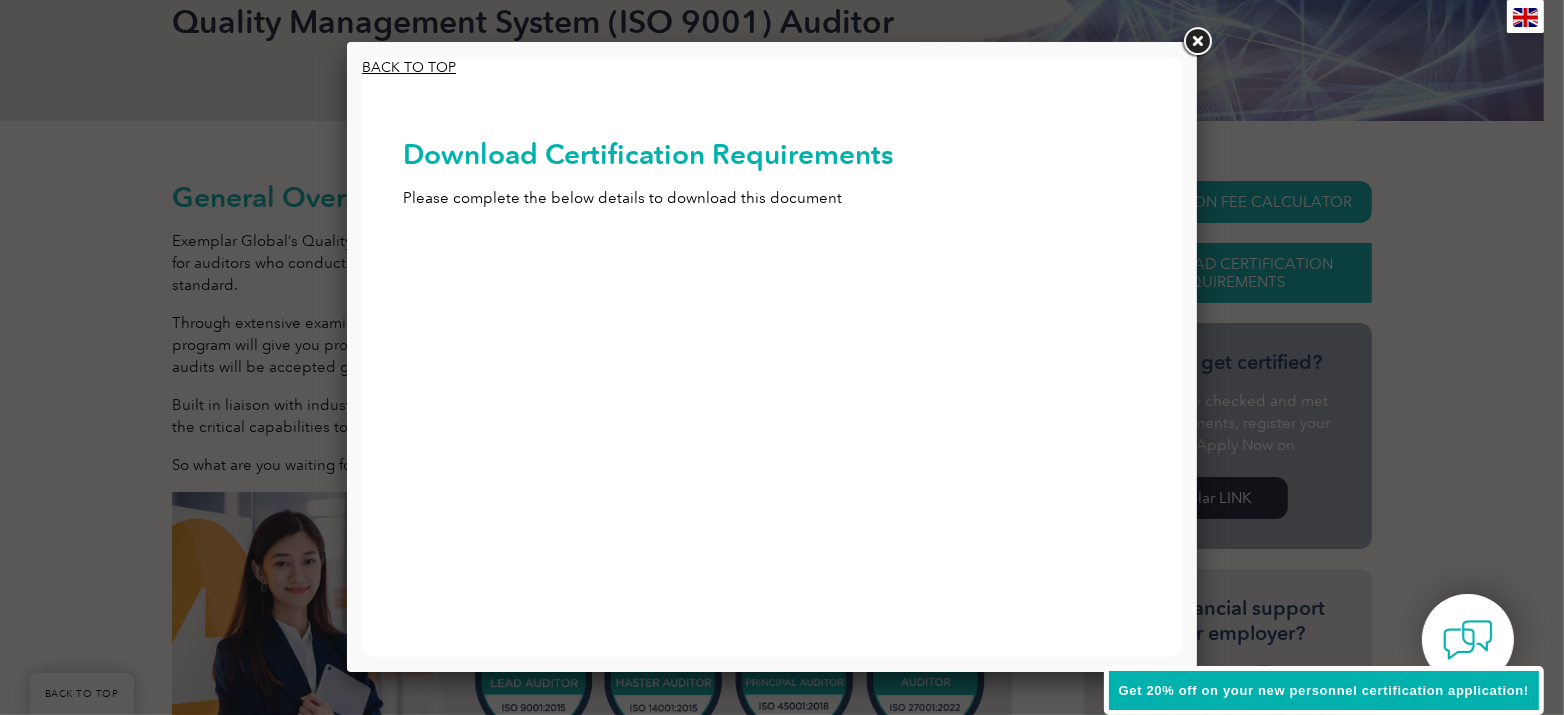 scroll, scrollTop: 0, scrollLeft: 0, axis: both 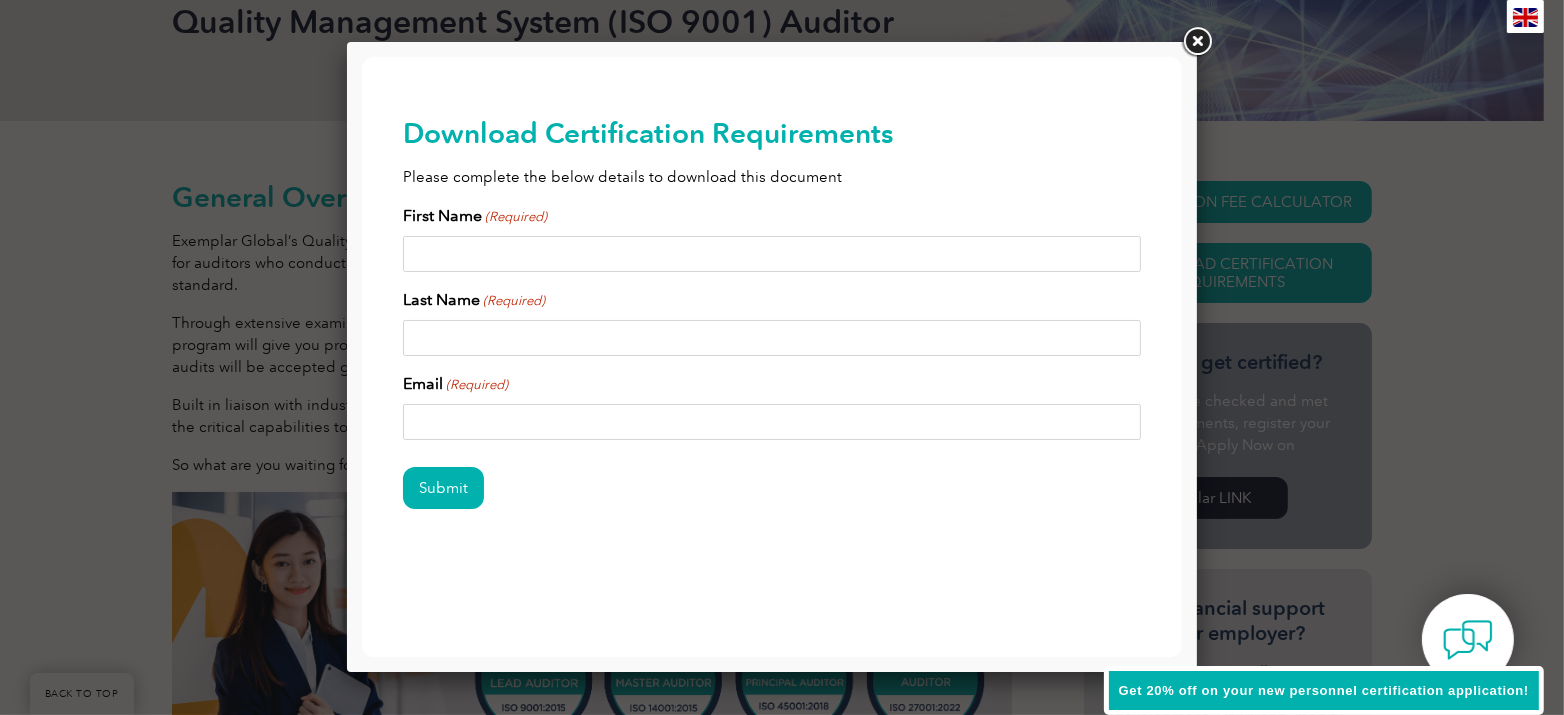click on "First Name (Required)" at bounding box center (771, 254) 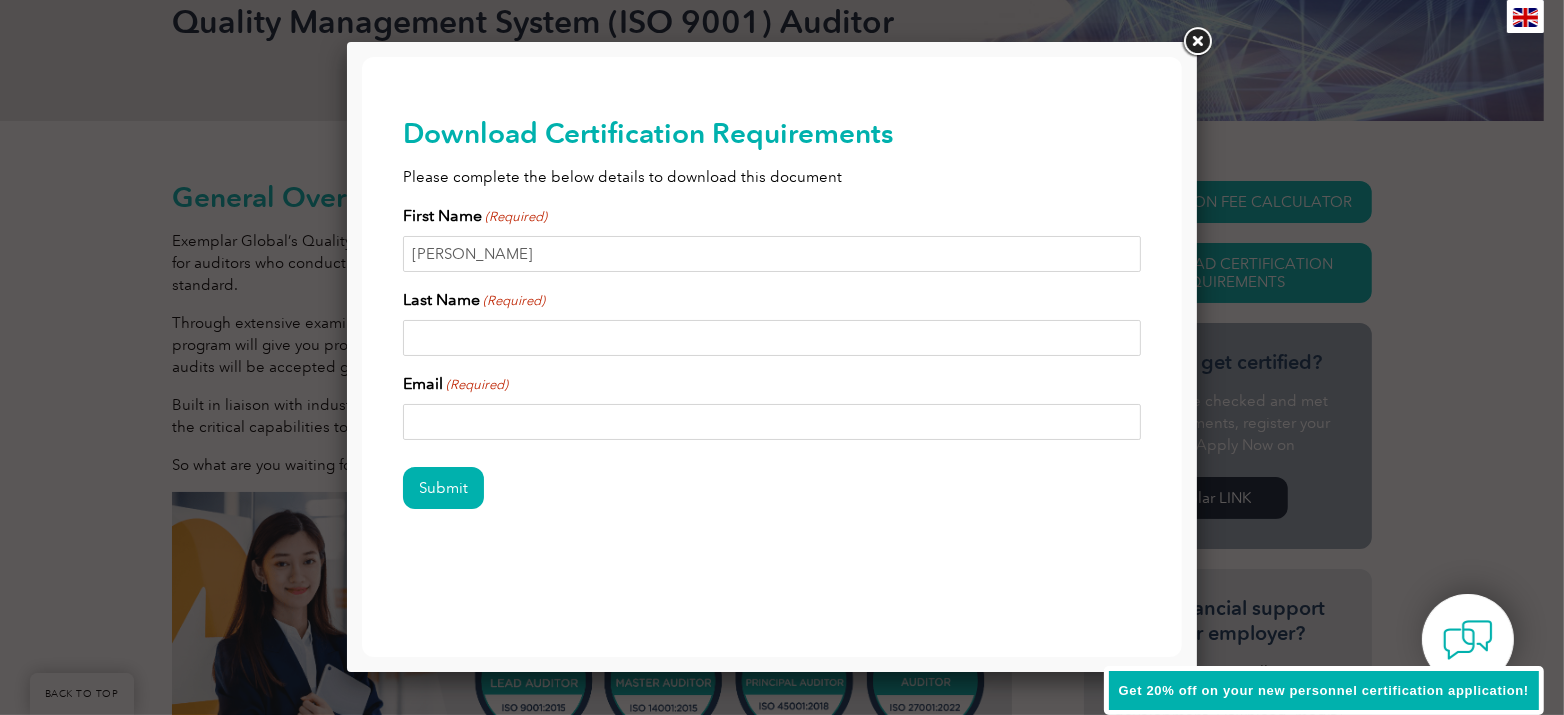 type on "Nagarajan" 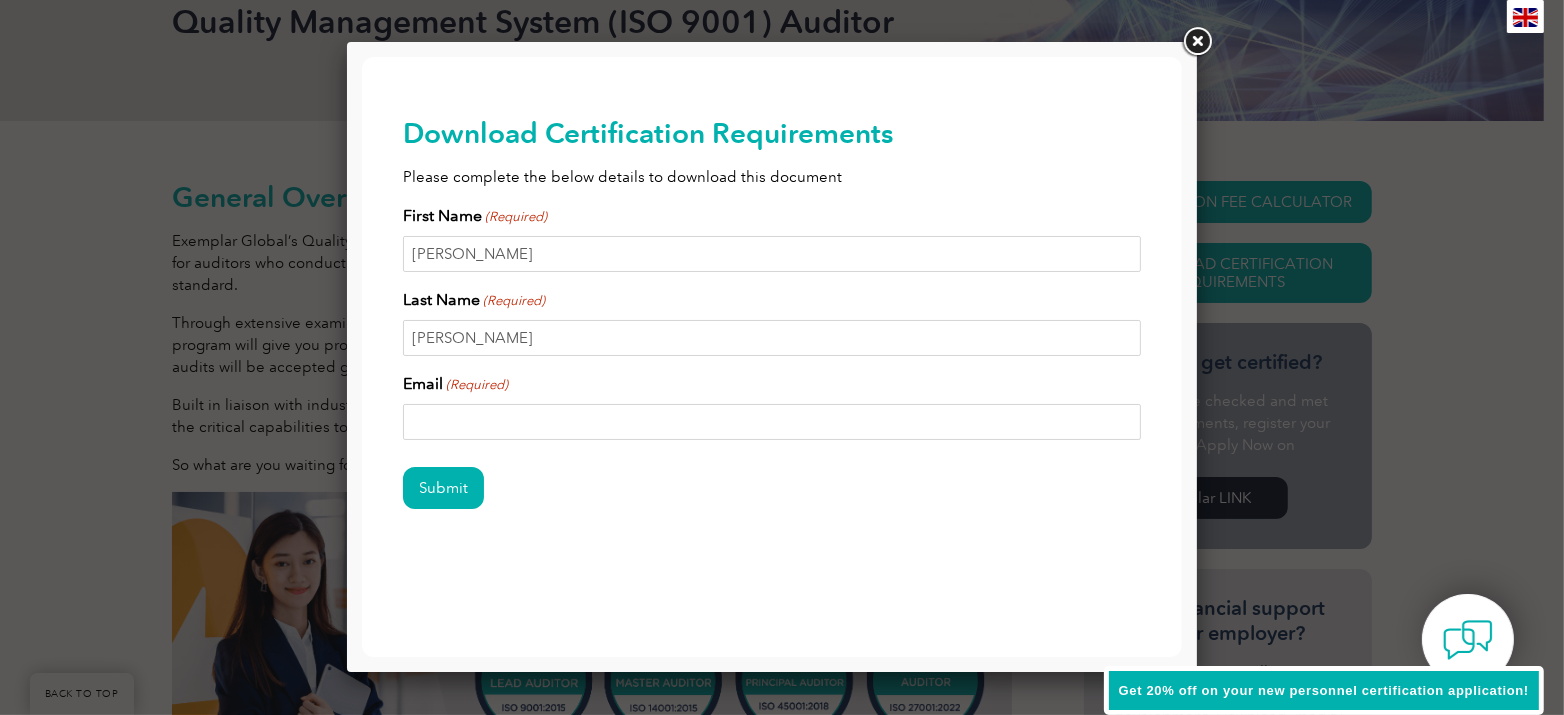 type on "remanagaraj@gmail.com" 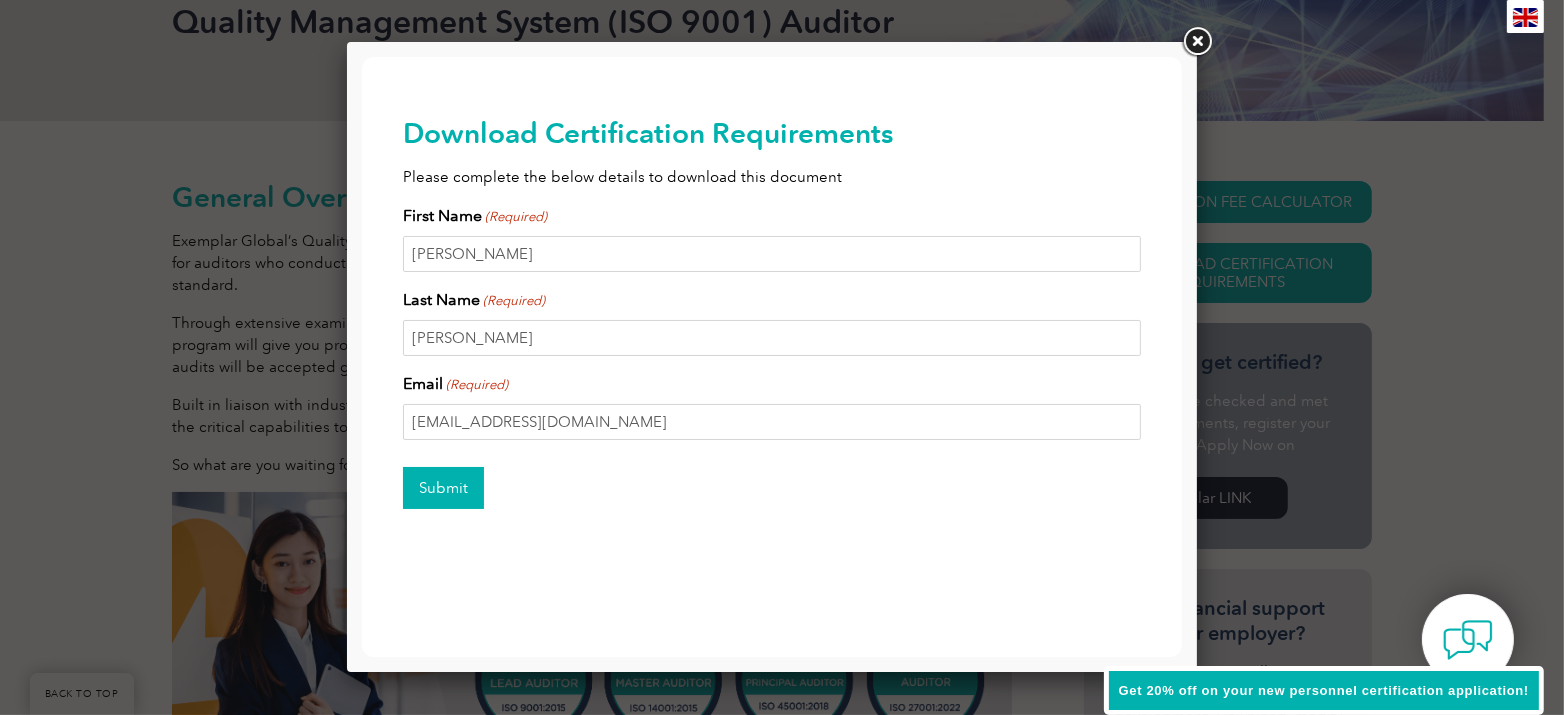 click on "Submit" at bounding box center [442, 488] 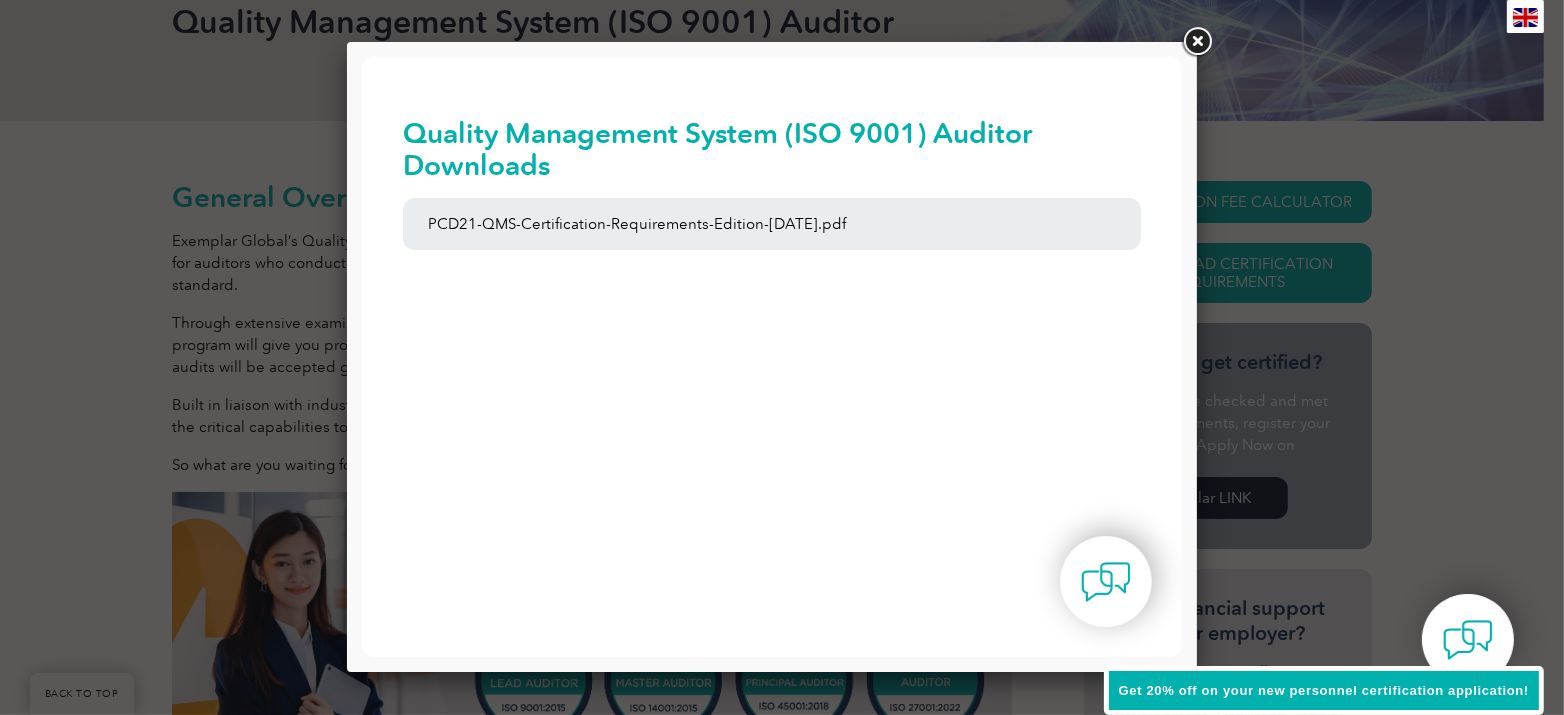 scroll, scrollTop: 0, scrollLeft: 0, axis: both 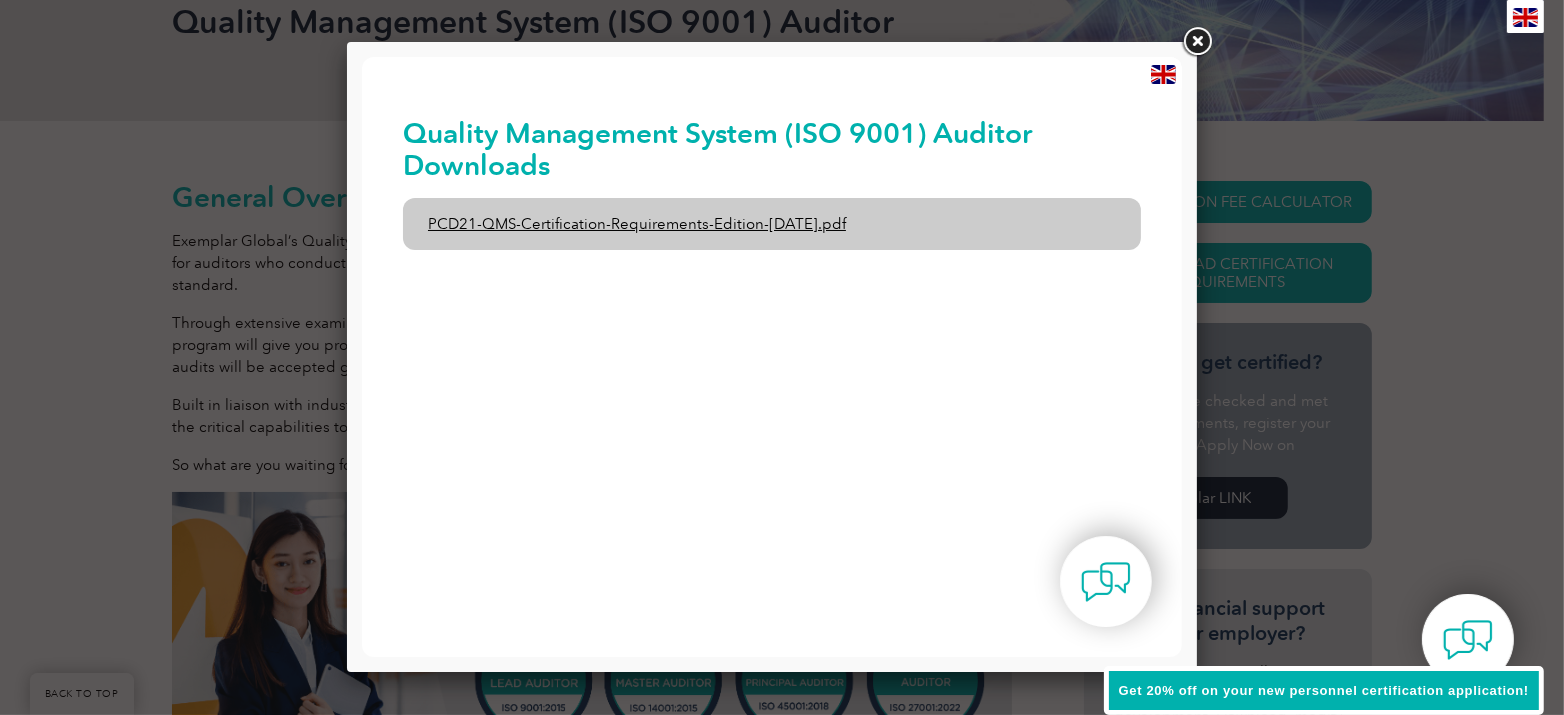 click on "PCD21-QMS-Certification-Requirements-Edition-2-April-2022.pdf" at bounding box center (771, 224) 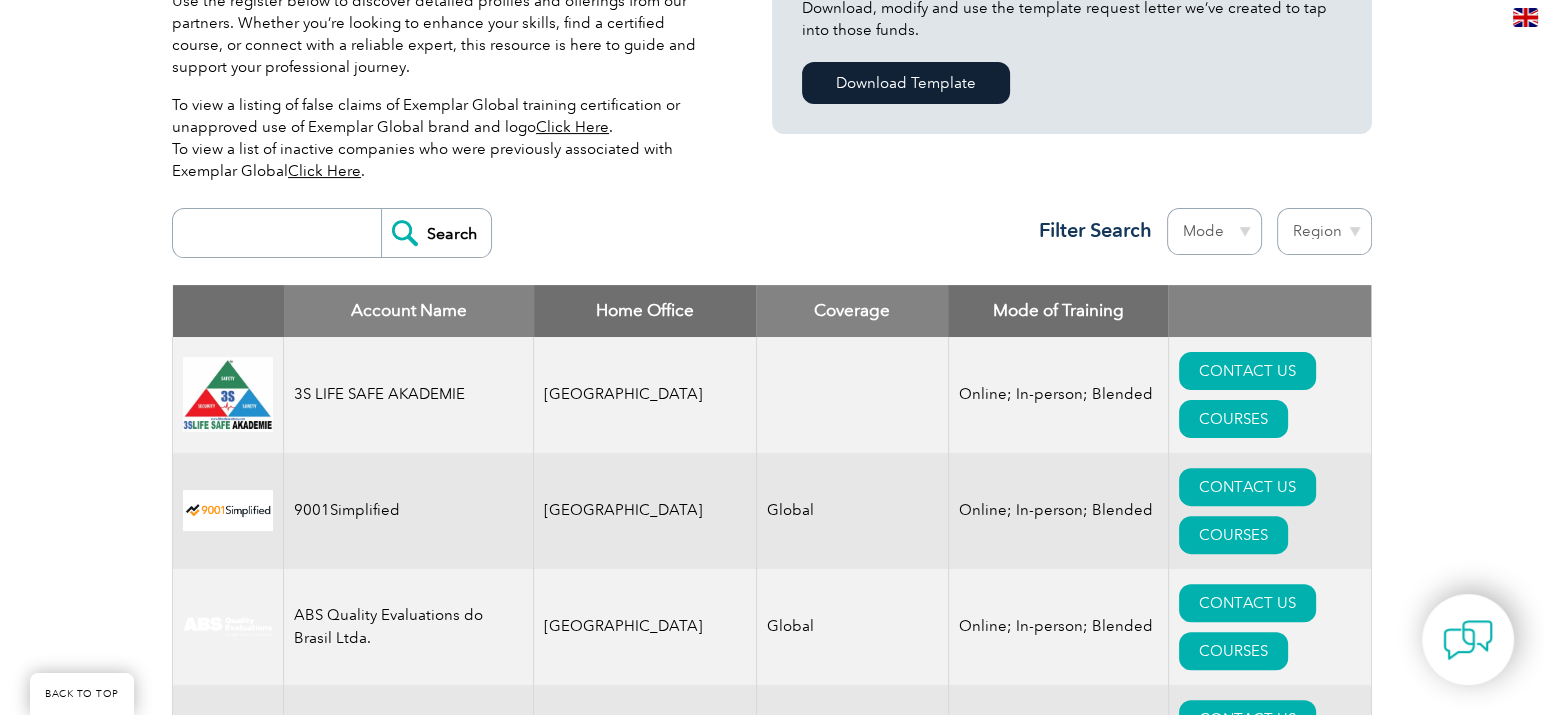 scroll, scrollTop: 596, scrollLeft: 0, axis: vertical 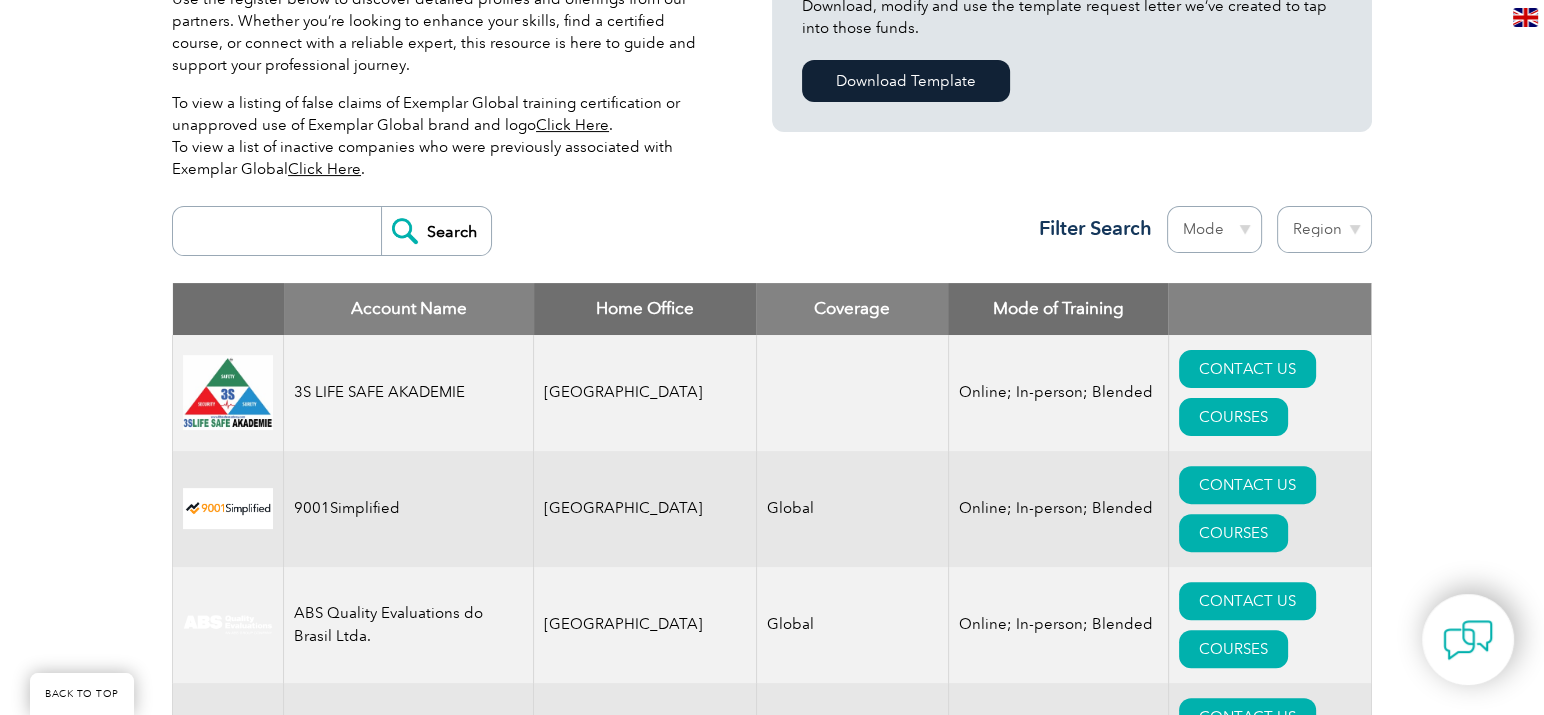 click on "Region
[GEOGRAPHIC_DATA]
[GEOGRAPHIC_DATA]
[GEOGRAPHIC_DATA]
[GEOGRAPHIC_DATA]
[GEOGRAPHIC_DATA]
[GEOGRAPHIC_DATA]
[GEOGRAPHIC_DATA]
[GEOGRAPHIC_DATA]
[GEOGRAPHIC_DATA]
[GEOGRAPHIC_DATA]
[GEOGRAPHIC_DATA]
[GEOGRAPHIC_DATA]
[GEOGRAPHIC_DATA]
[GEOGRAPHIC_DATA], Republic of
[GEOGRAPHIC_DATA]
[GEOGRAPHIC_DATA]
[GEOGRAPHIC_DATA]
[GEOGRAPHIC_DATA]
[GEOGRAPHIC_DATA]
[GEOGRAPHIC_DATA]
[GEOGRAPHIC_DATA]
[GEOGRAPHIC_DATA]
[GEOGRAPHIC_DATA]
[GEOGRAPHIC_DATA]
[GEOGRAPHIC_DATA]
[GEOGRAPHIC_DATA]
[GEOGRAPHIC_DATA]
[GEOGRAPHIC_DATA]
[GEOGRAPHIC_DATA]
[GEOGRAPHIC_DATA]
[GEOGRAPHIC_DATA]
[GEOGRAPHIC_DATA]
[GEOGRAPHIC_DATA]
[GEOGRAPHIC_DATA]
[GEOGRAPHIC_DATA]
[GEOGRAPHIC_DATA]" at bounding box center (1324, 229) 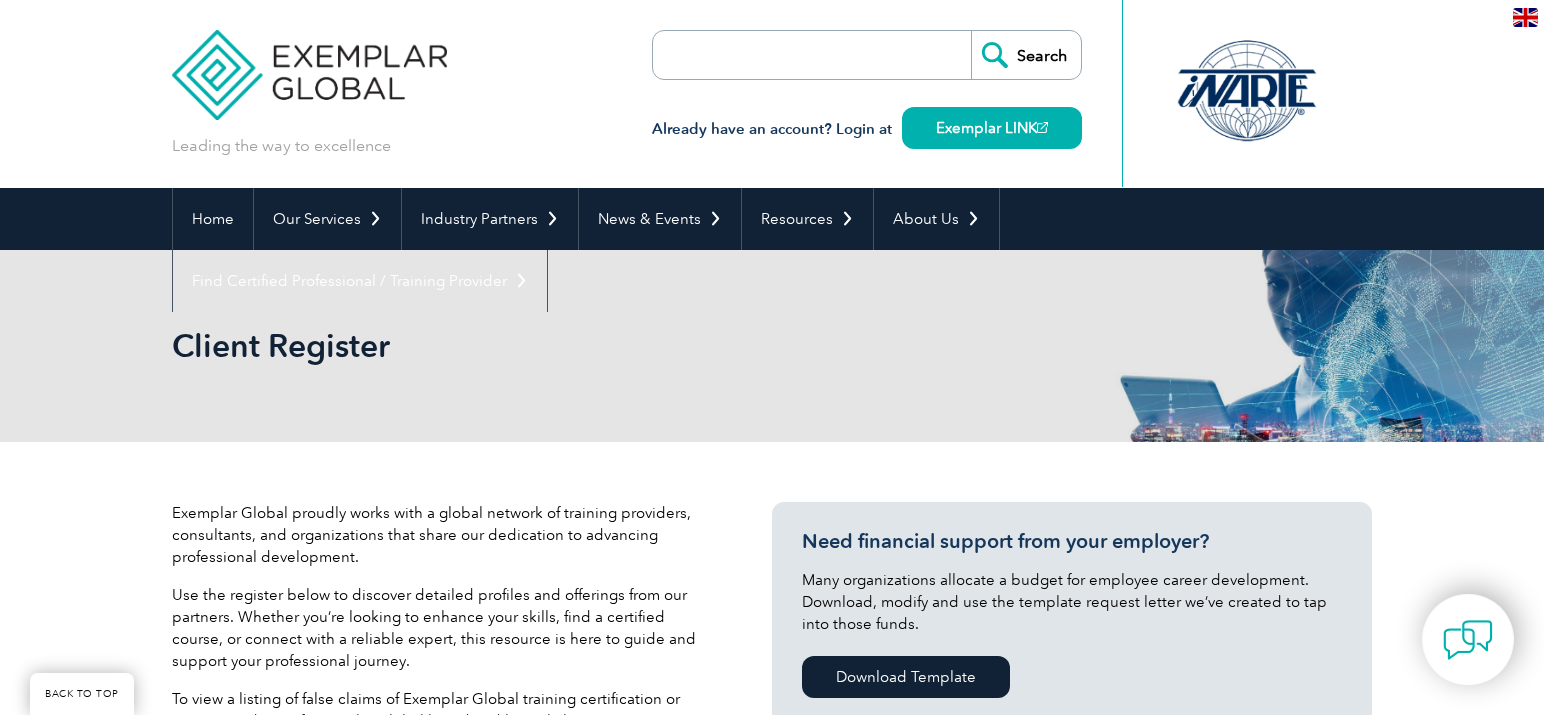 select on "[GEOGRAPHIC_DATA]" 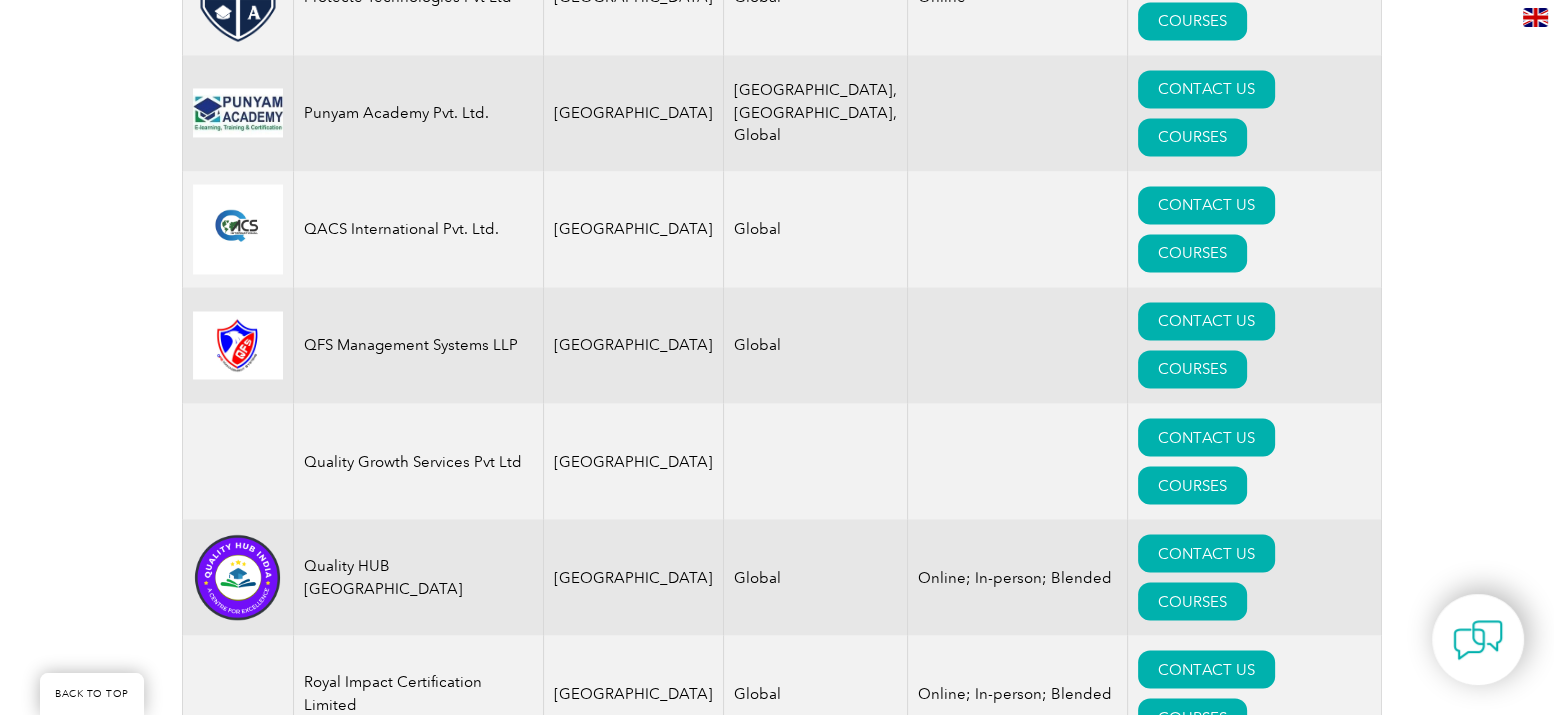 scroll, scrollTop: 3771, scrollLeft: 0, axis: vertical 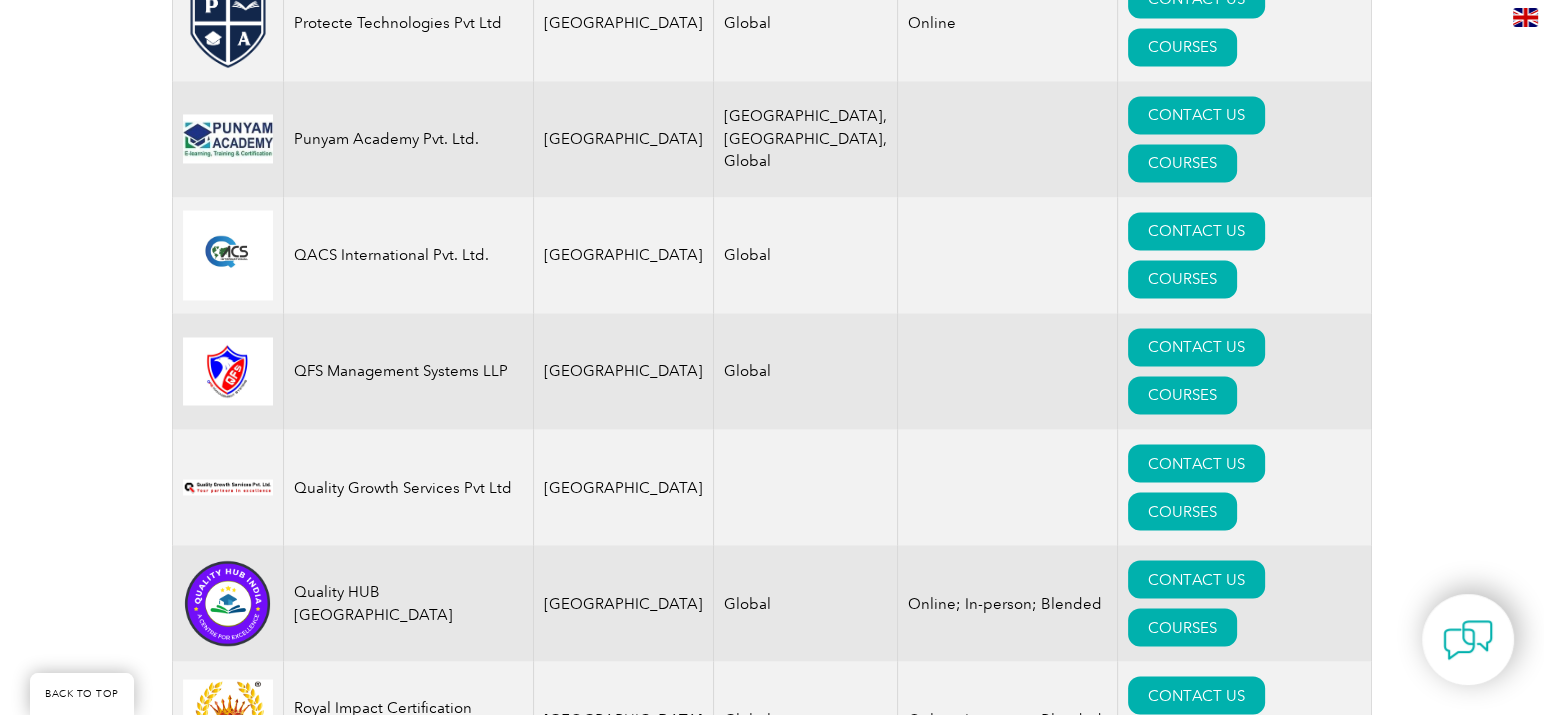 click on "COURSES" at bounding box center (1182, 1555) 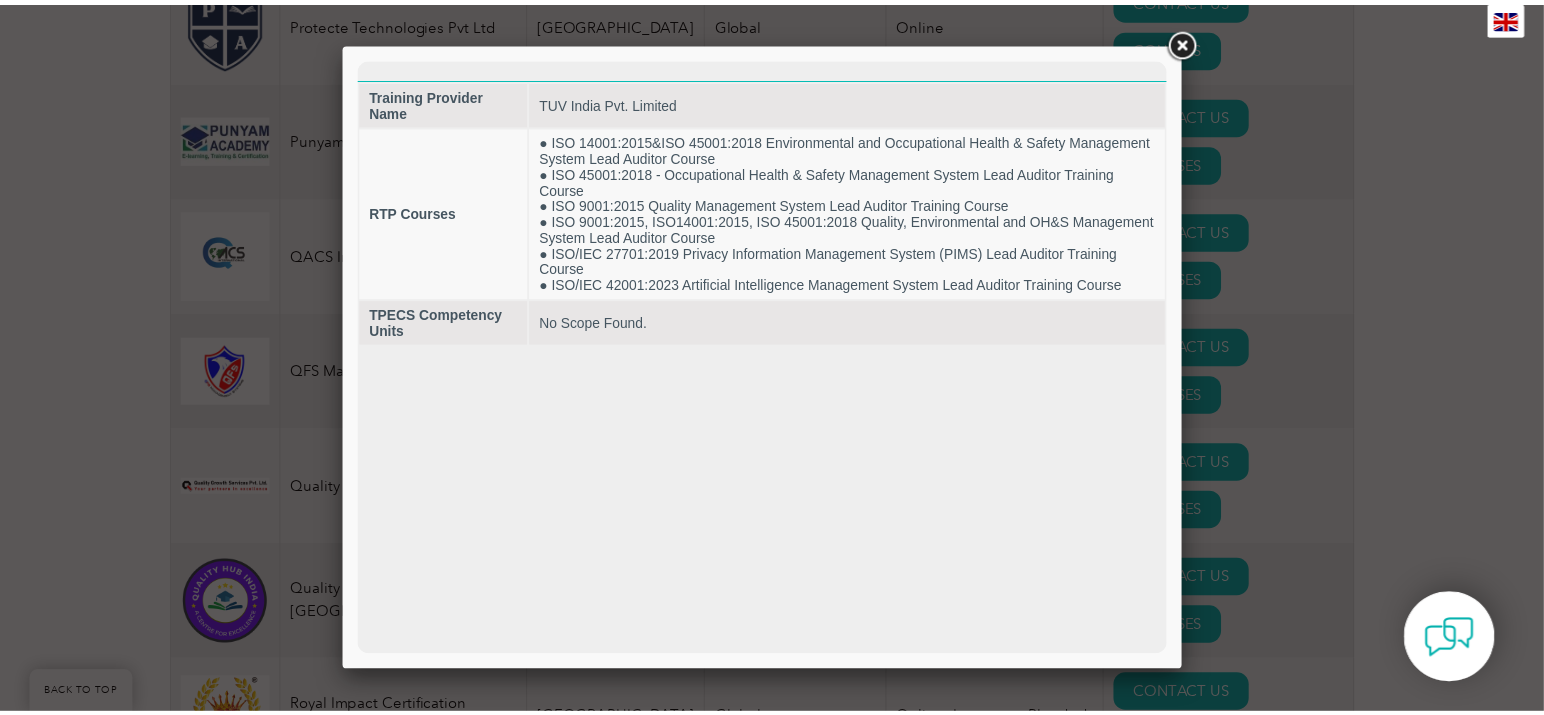 scroll, scrollTop: 0, scrollLeft: 0, axis: both 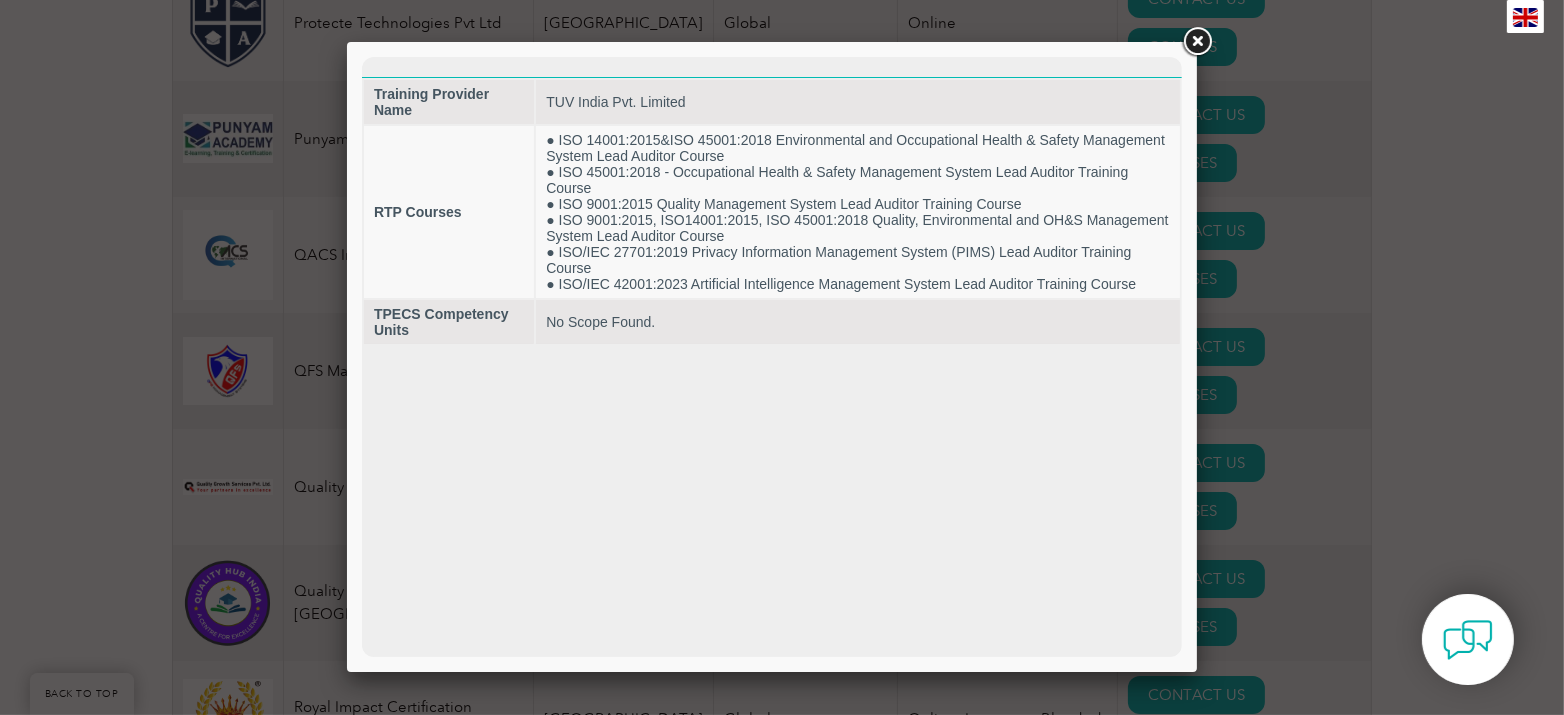 click at bounding box center [1197, 42] 